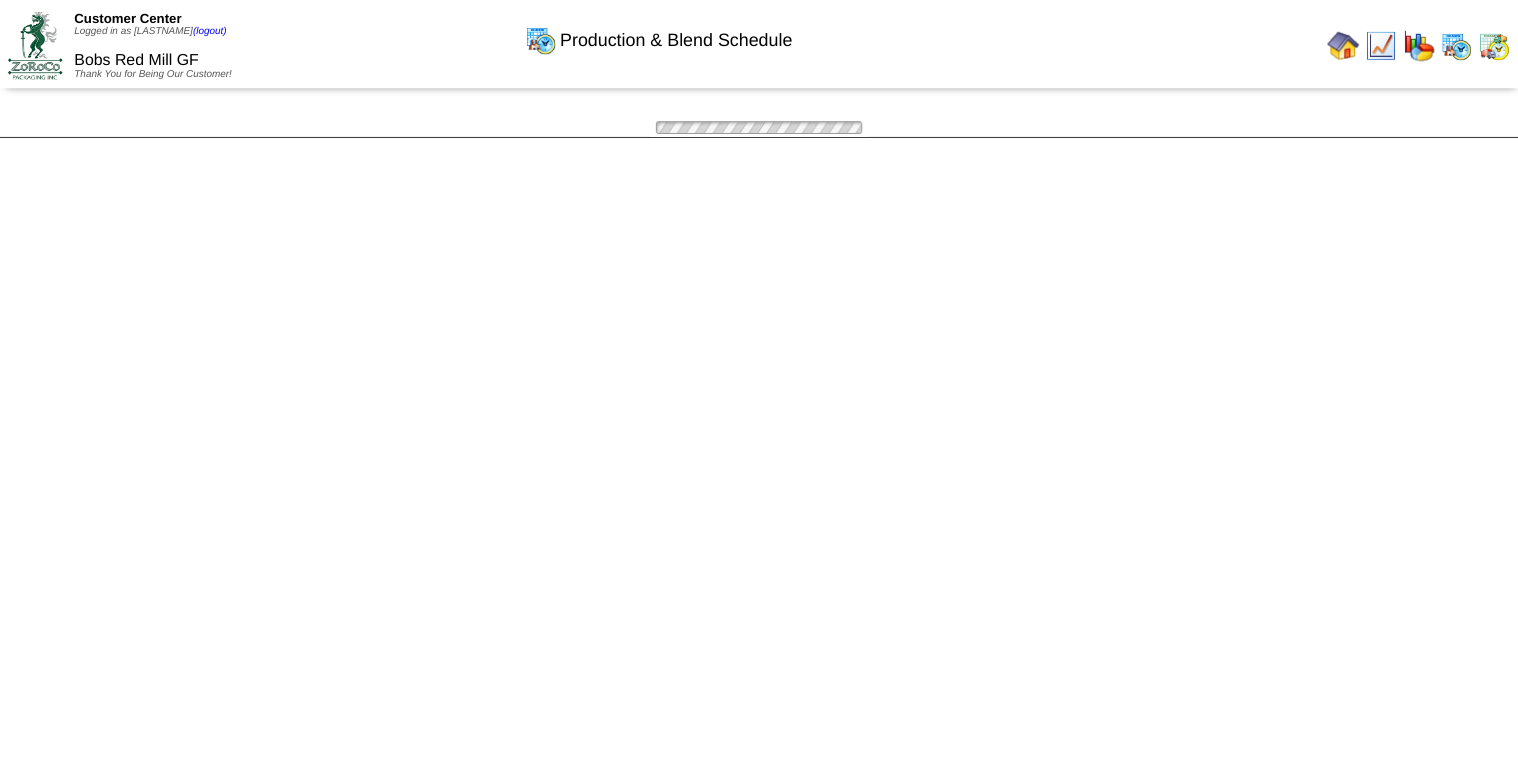 scroll, scrollTop: 0, scrollLeft: 0, axis: both 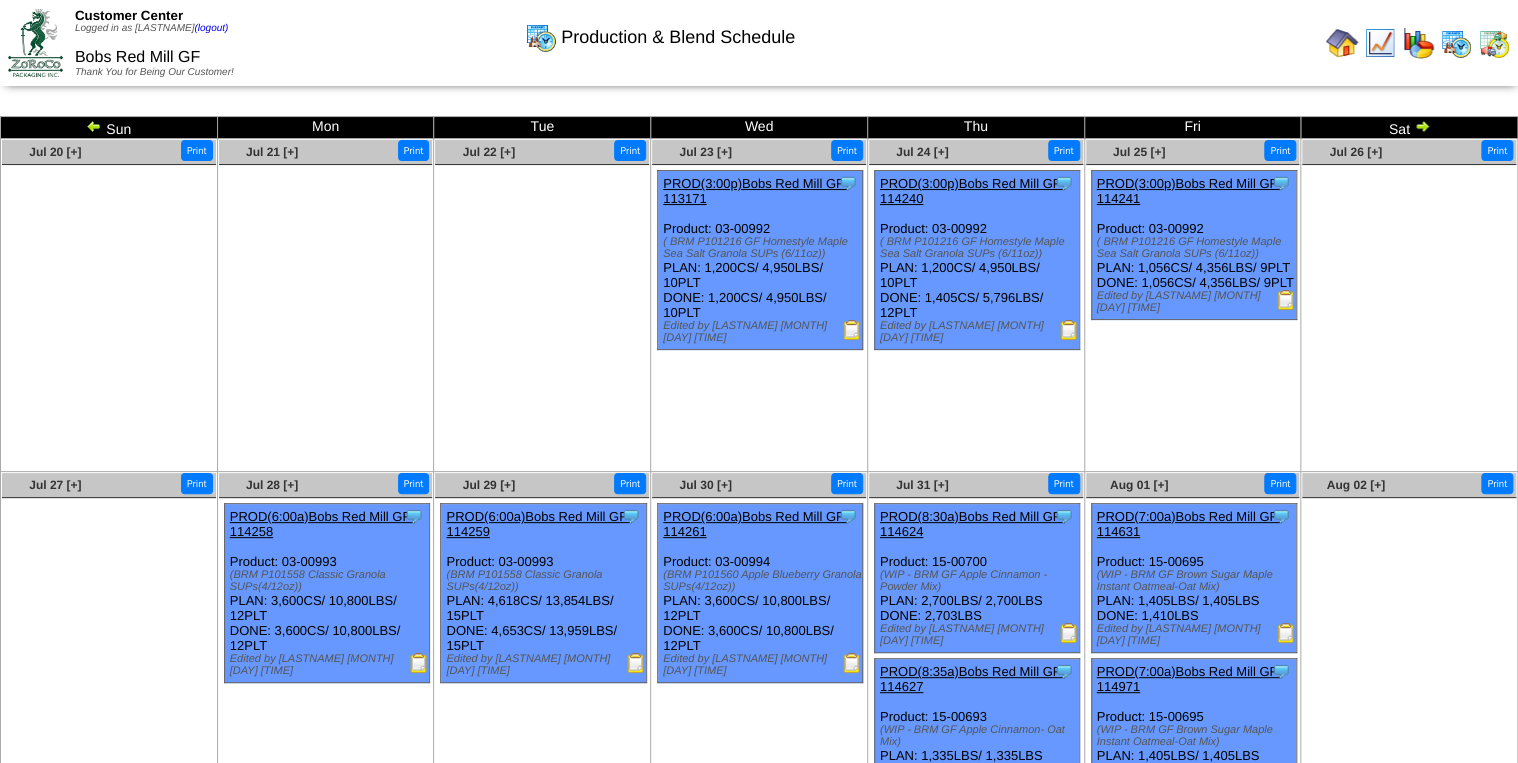 click at bounding box center (1342, 43) 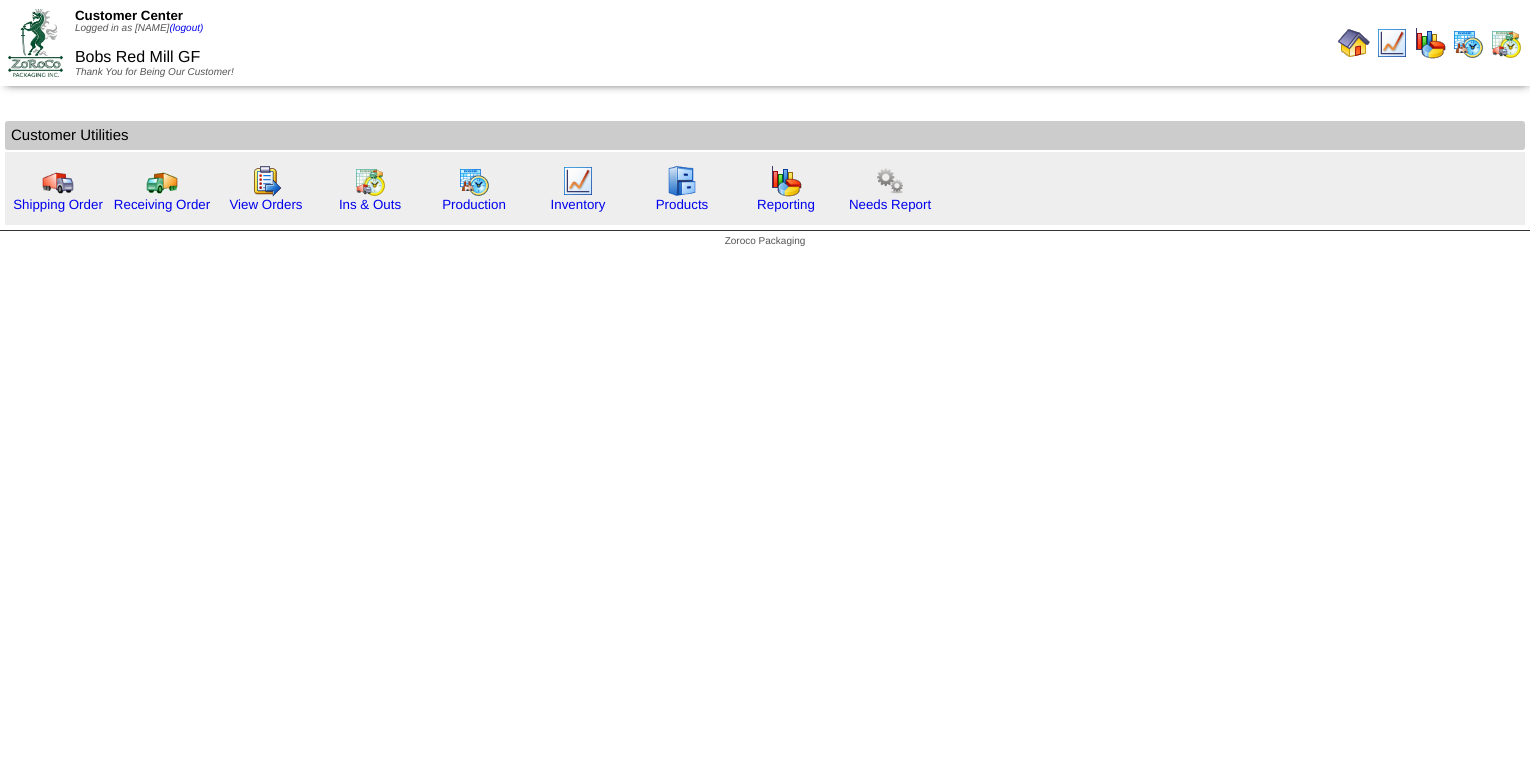 scroll, scrollTop: 0, scrollLeft: 0, axis: both 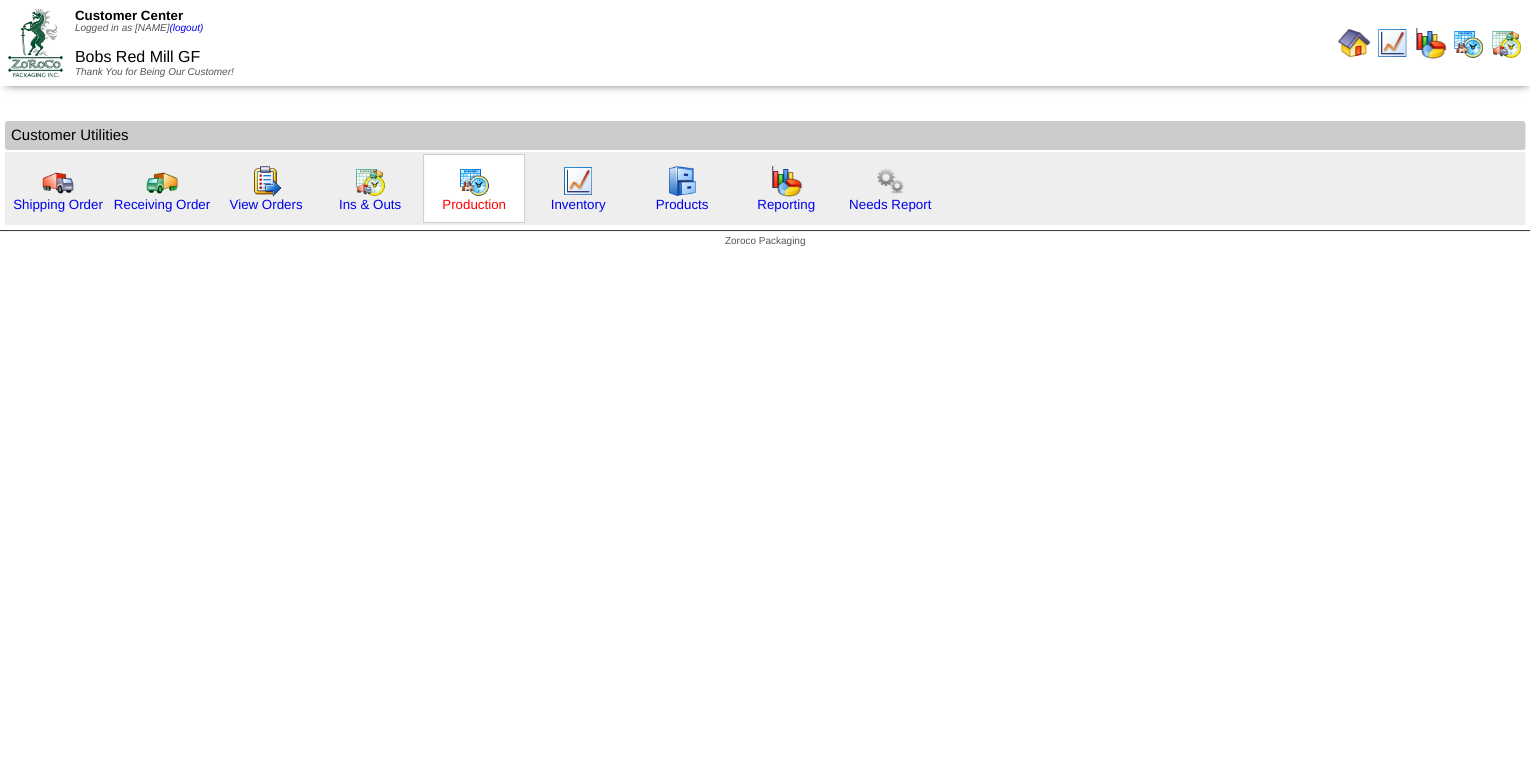 click on "Production" at bounding box center [474, 204] 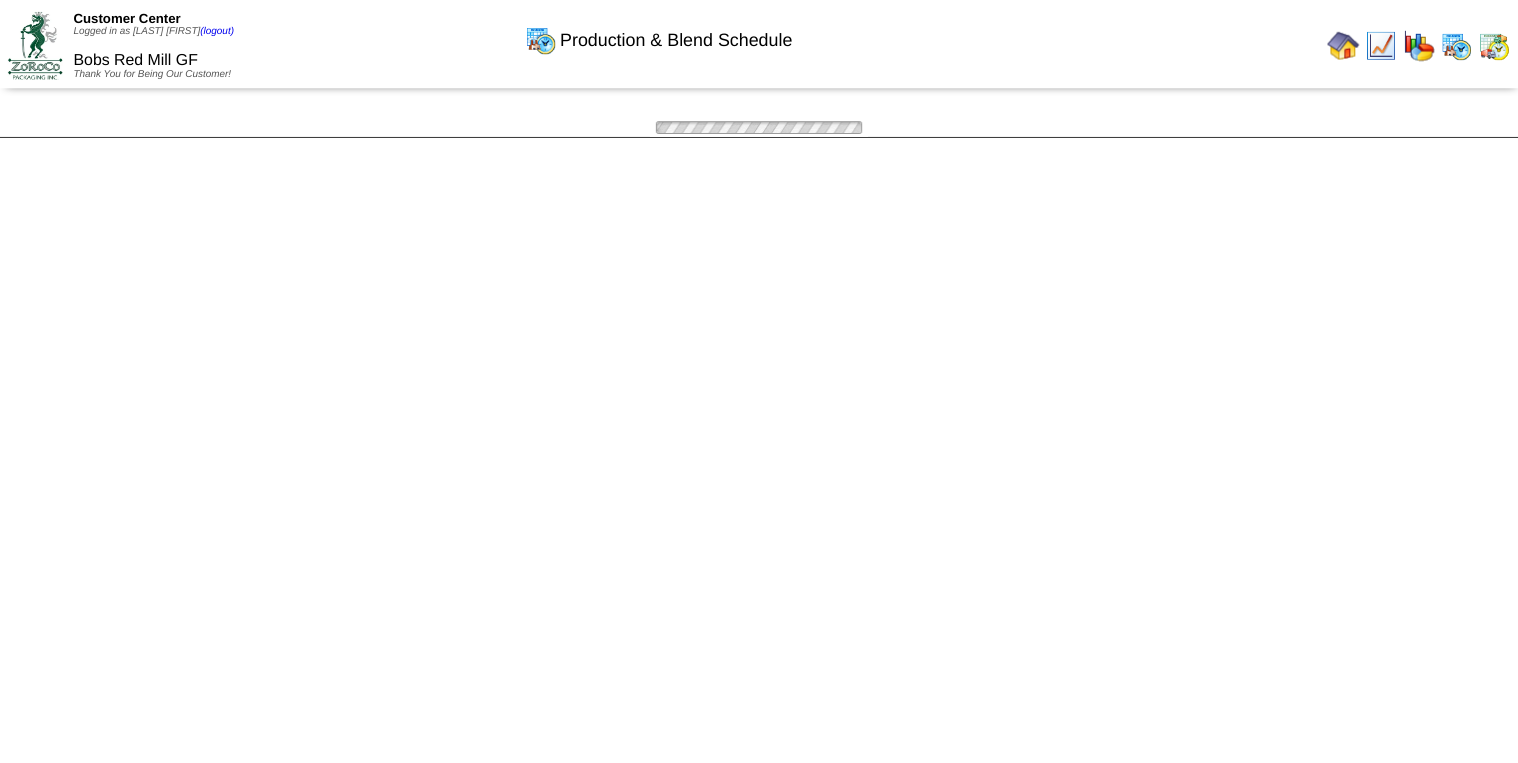 scroll, scrollTop: 0, scrollLeft: 0, axis: both 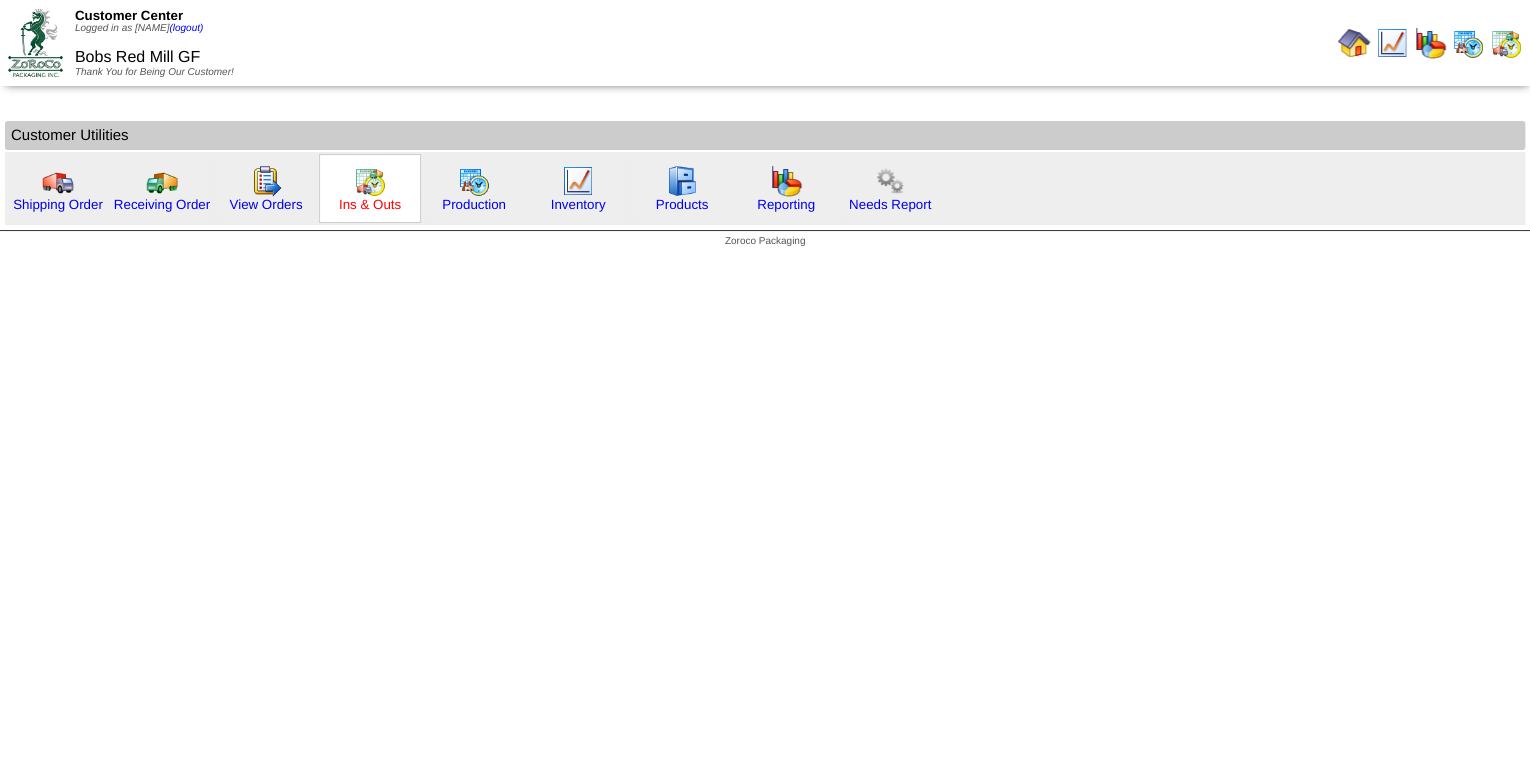 click on "Ins & Outs" at bounding box center [370, 204] 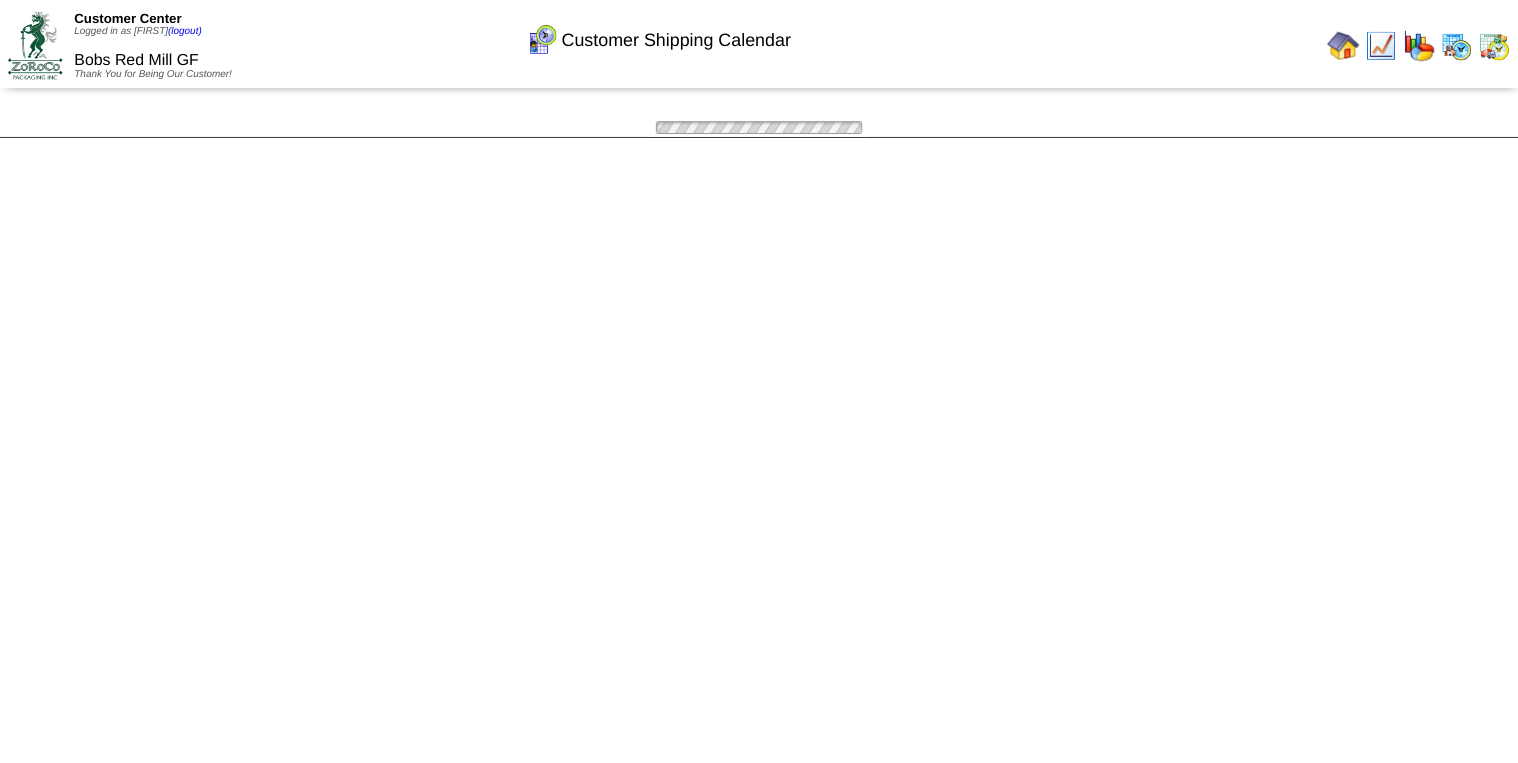 scroll, scrollTop: 0, scrollLeft: 0, axis: both 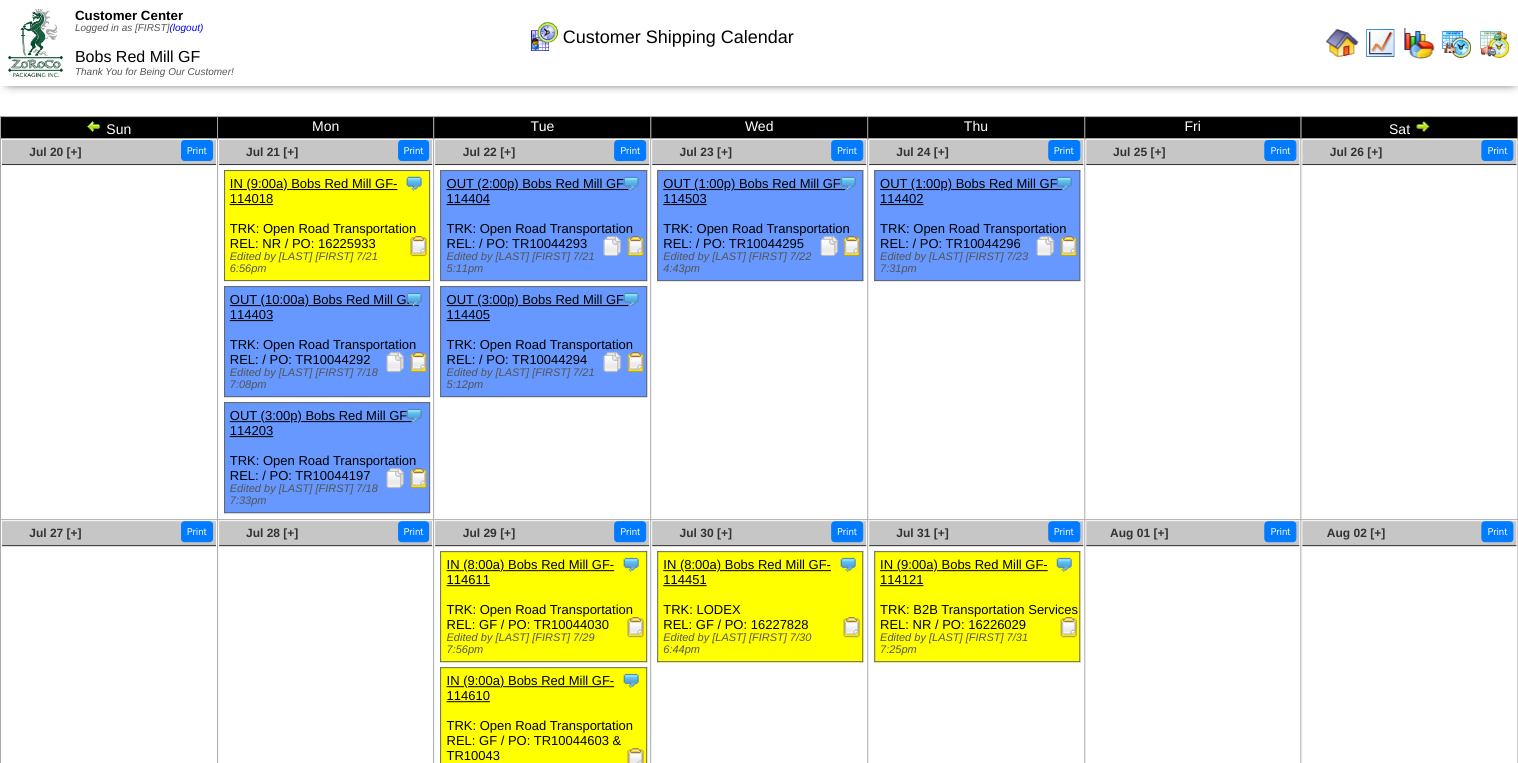 click at bounding box center (636, 246) 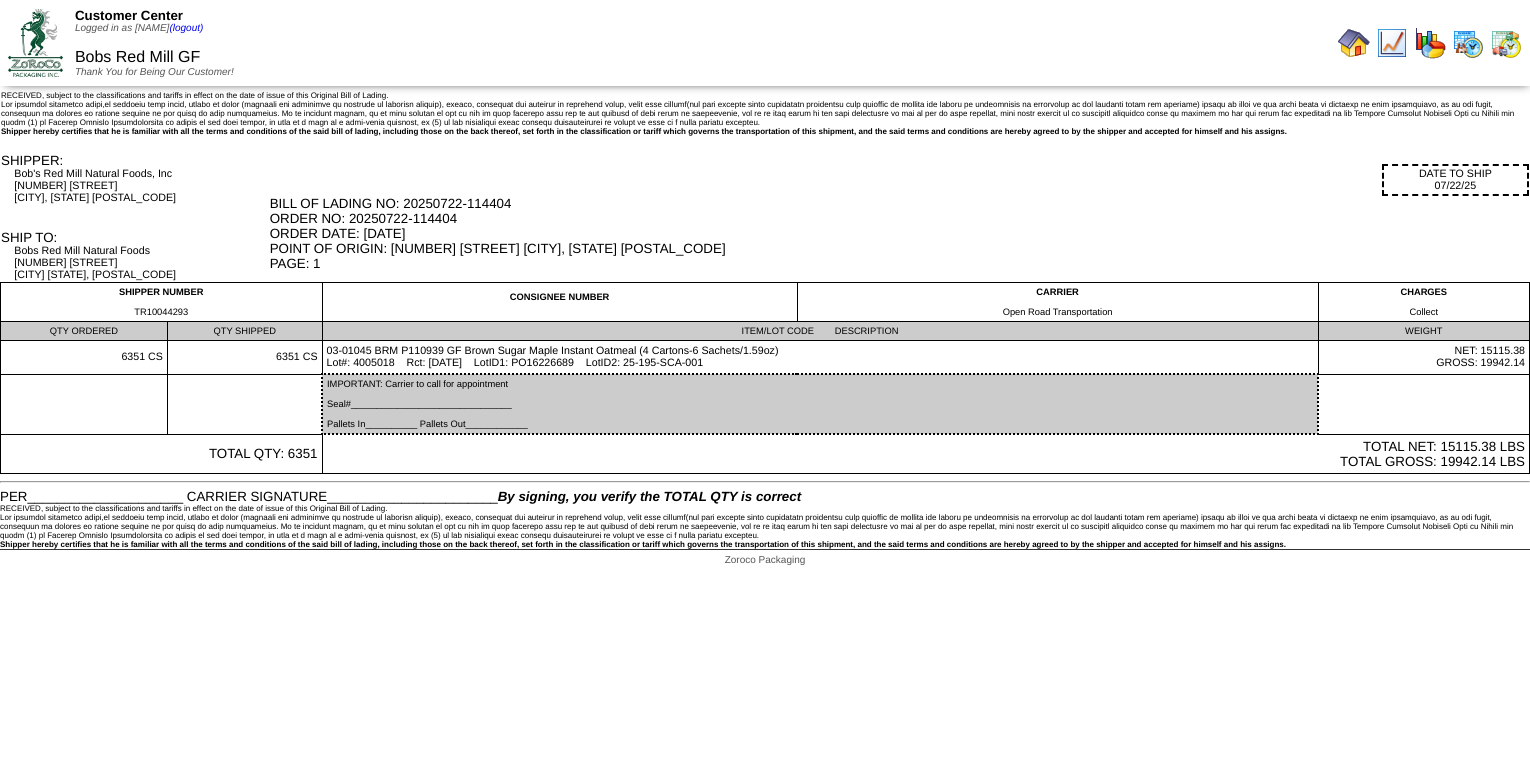 scroll, scrollTop: 0, scrollLeft: 0, axis: both 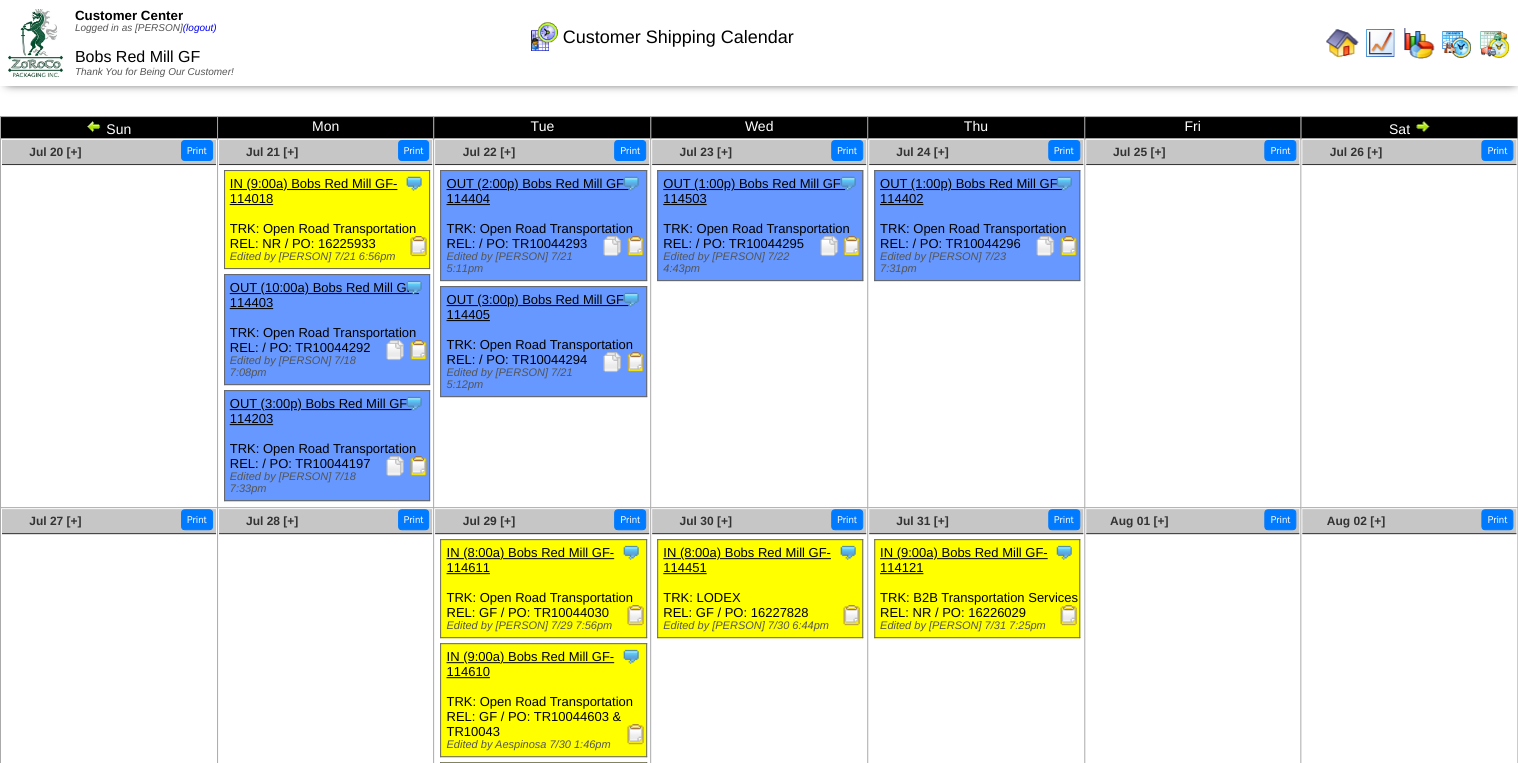 click at bounding box center (1422, 126) 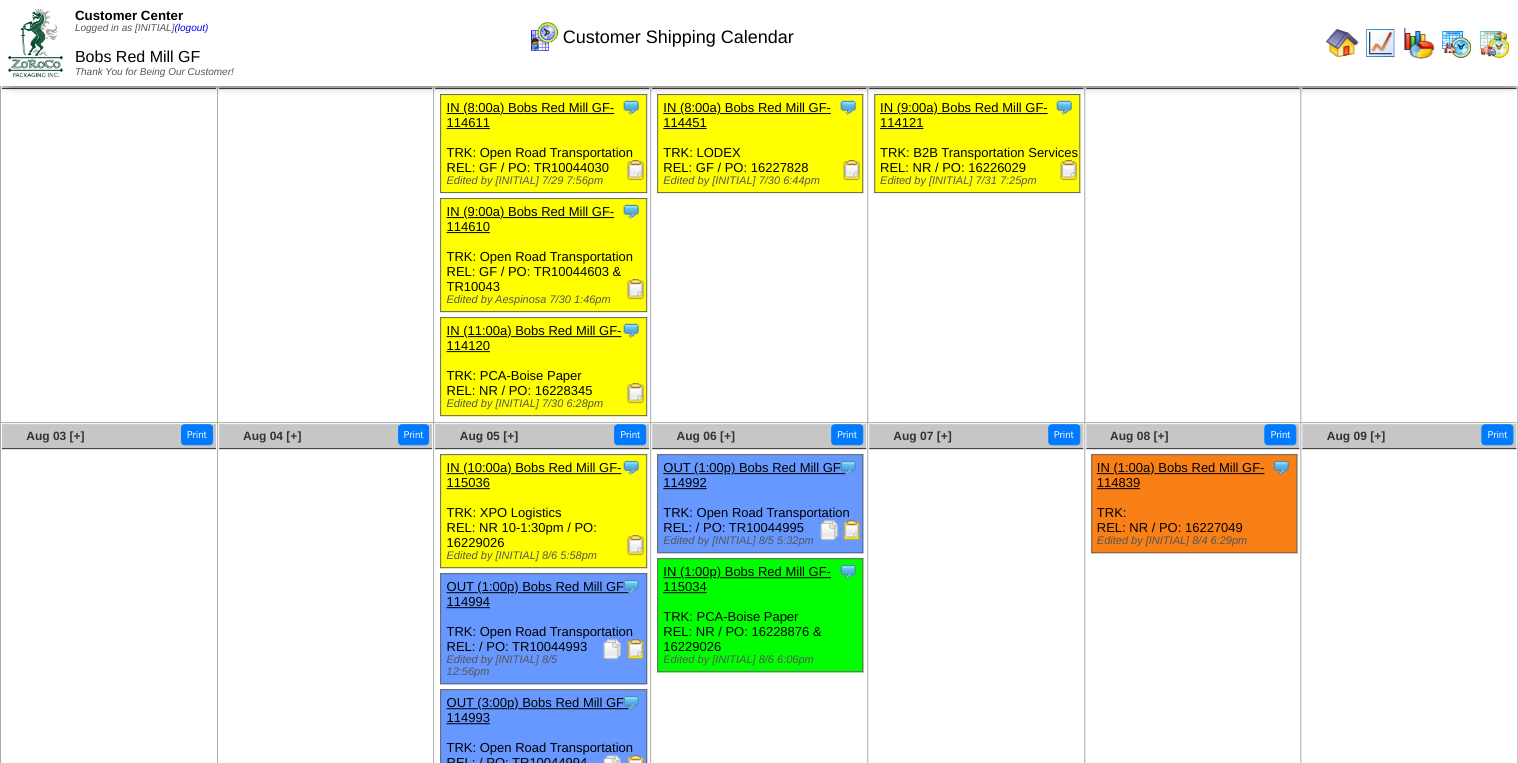scroll, scrollTop: 152, scrollLeft: 0, axis: vertical 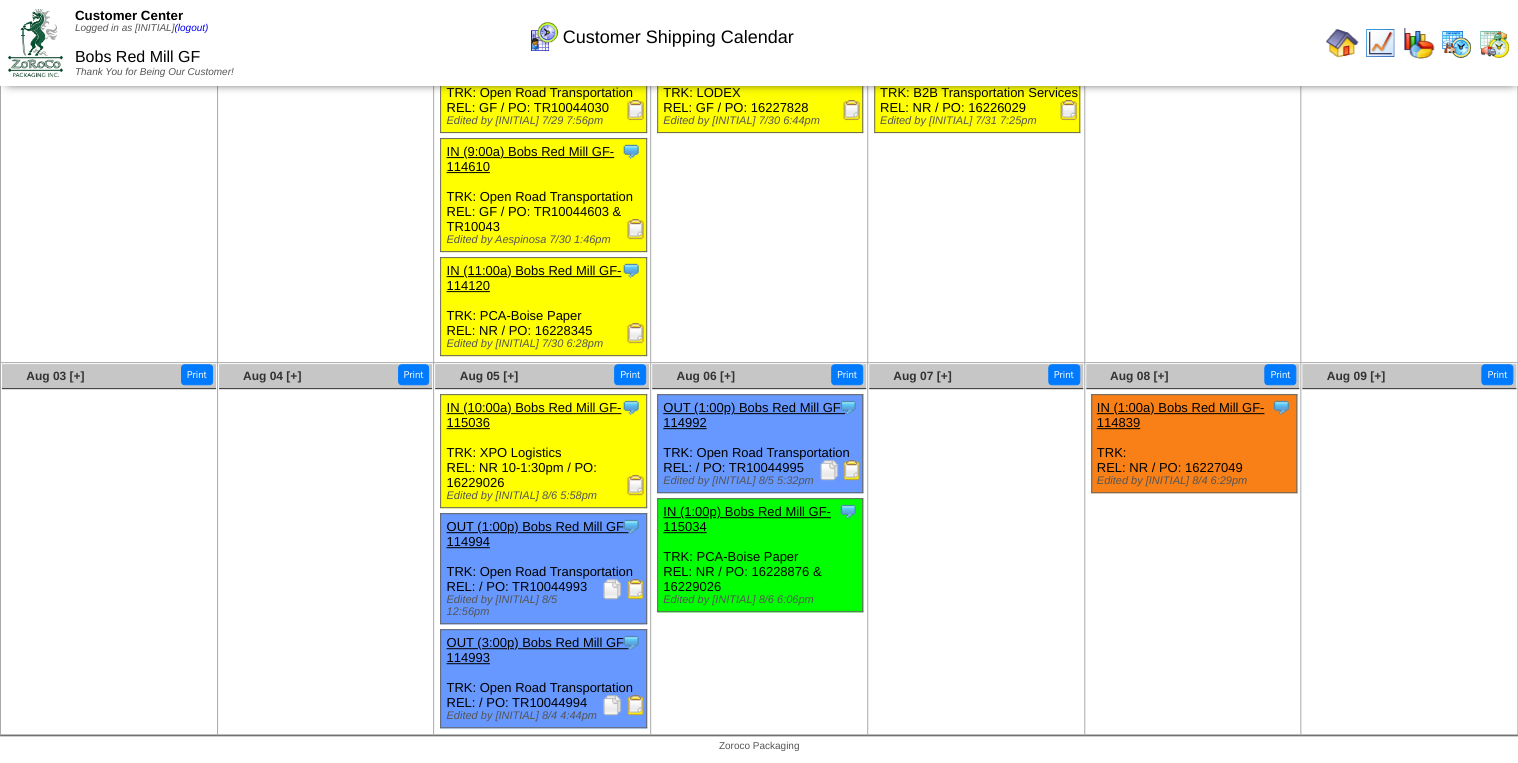 click at bounding box center [636, 589] 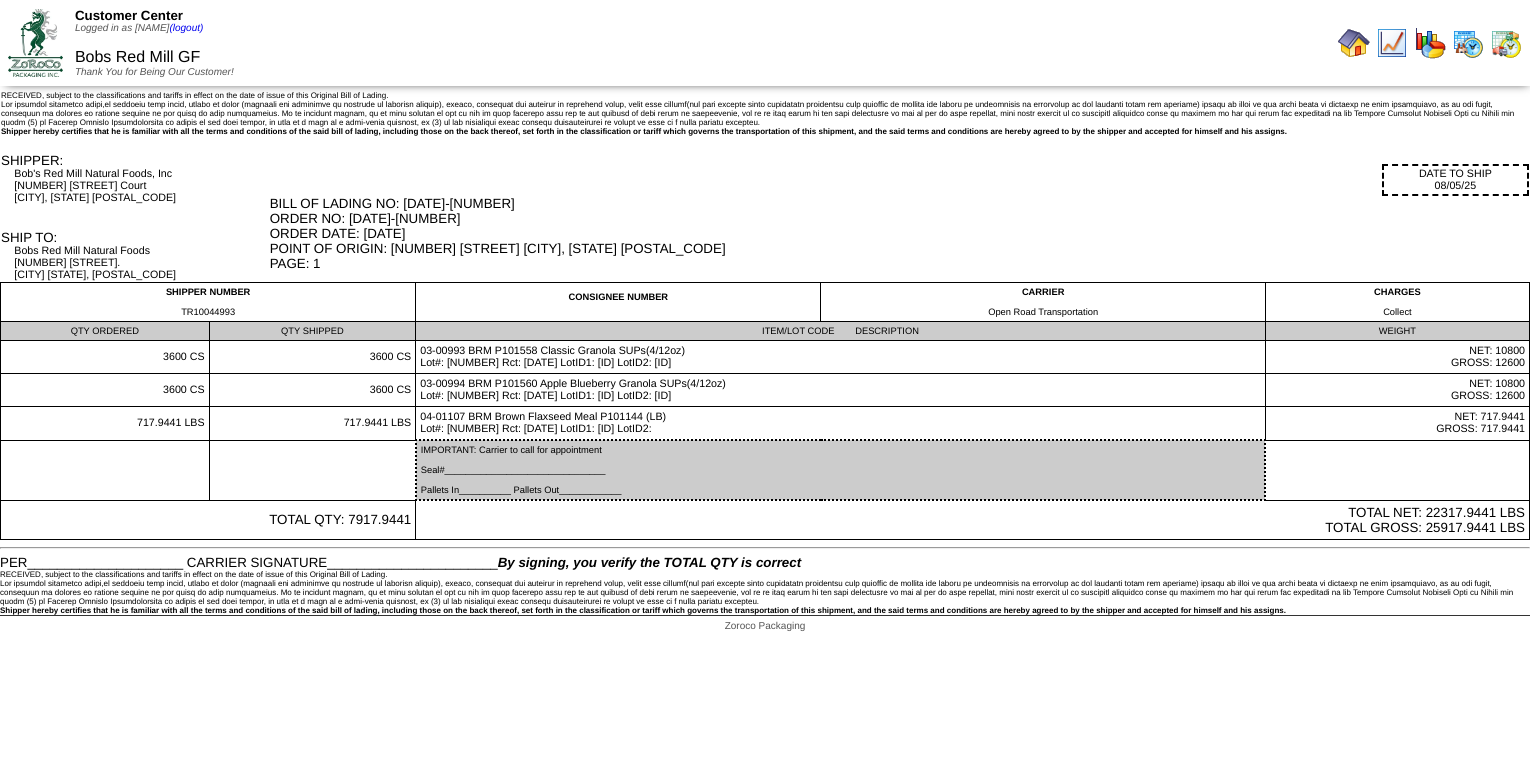 scroll, scrollTop: 0, scrollLeft: 0, axis: both 